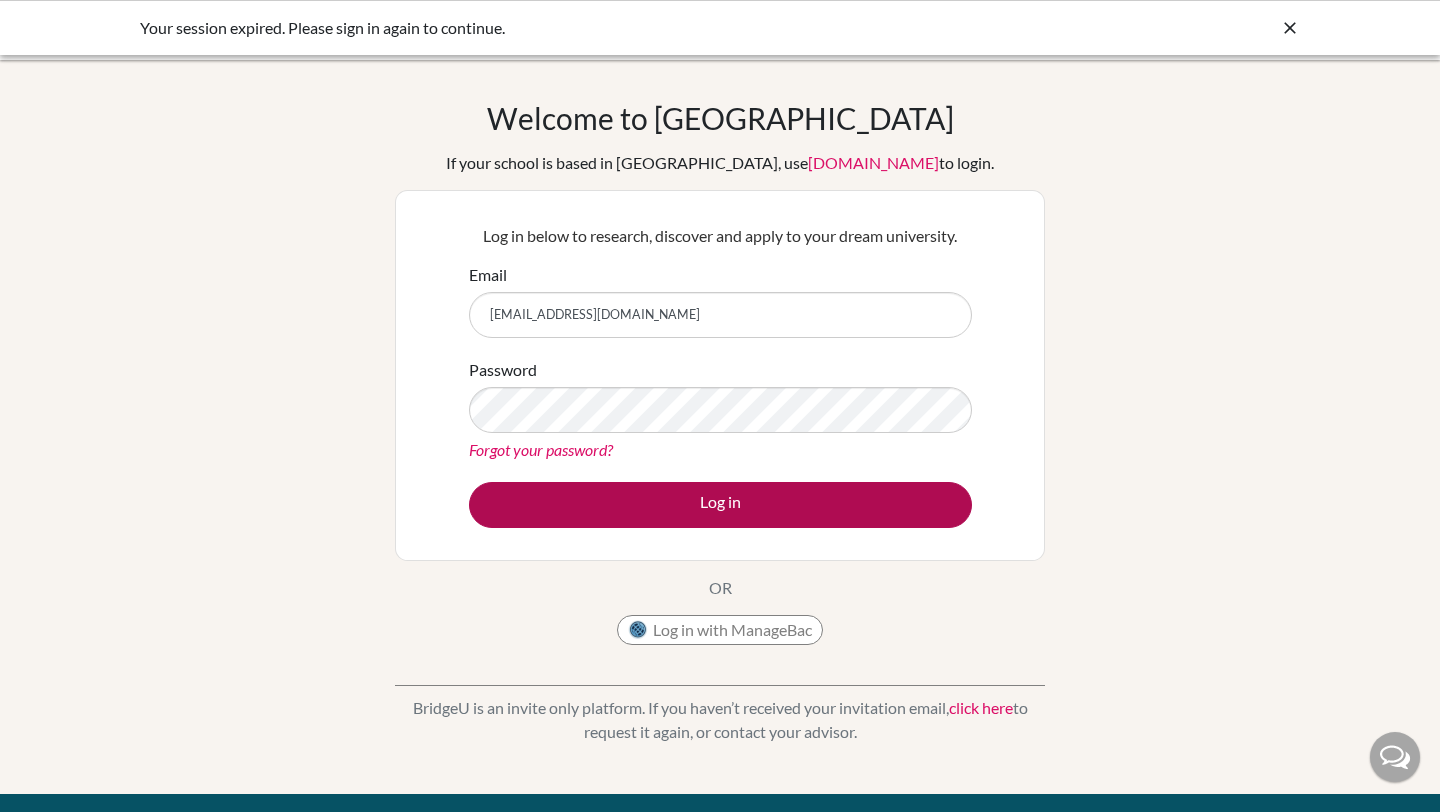 scroll, scrollTop: 0, scrollLeft: 0, axis: both 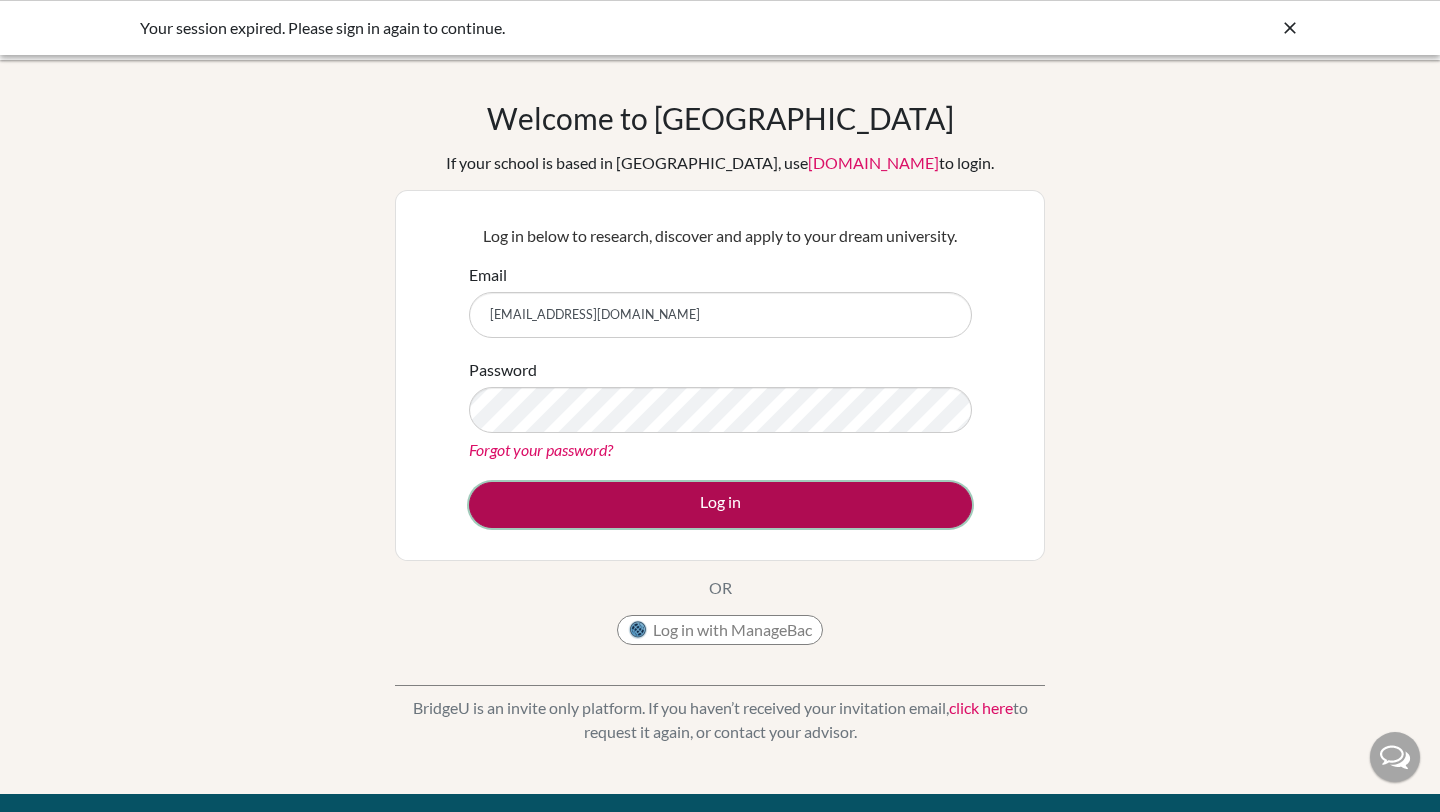 click on "Log in" at bounding box center [720, 505] 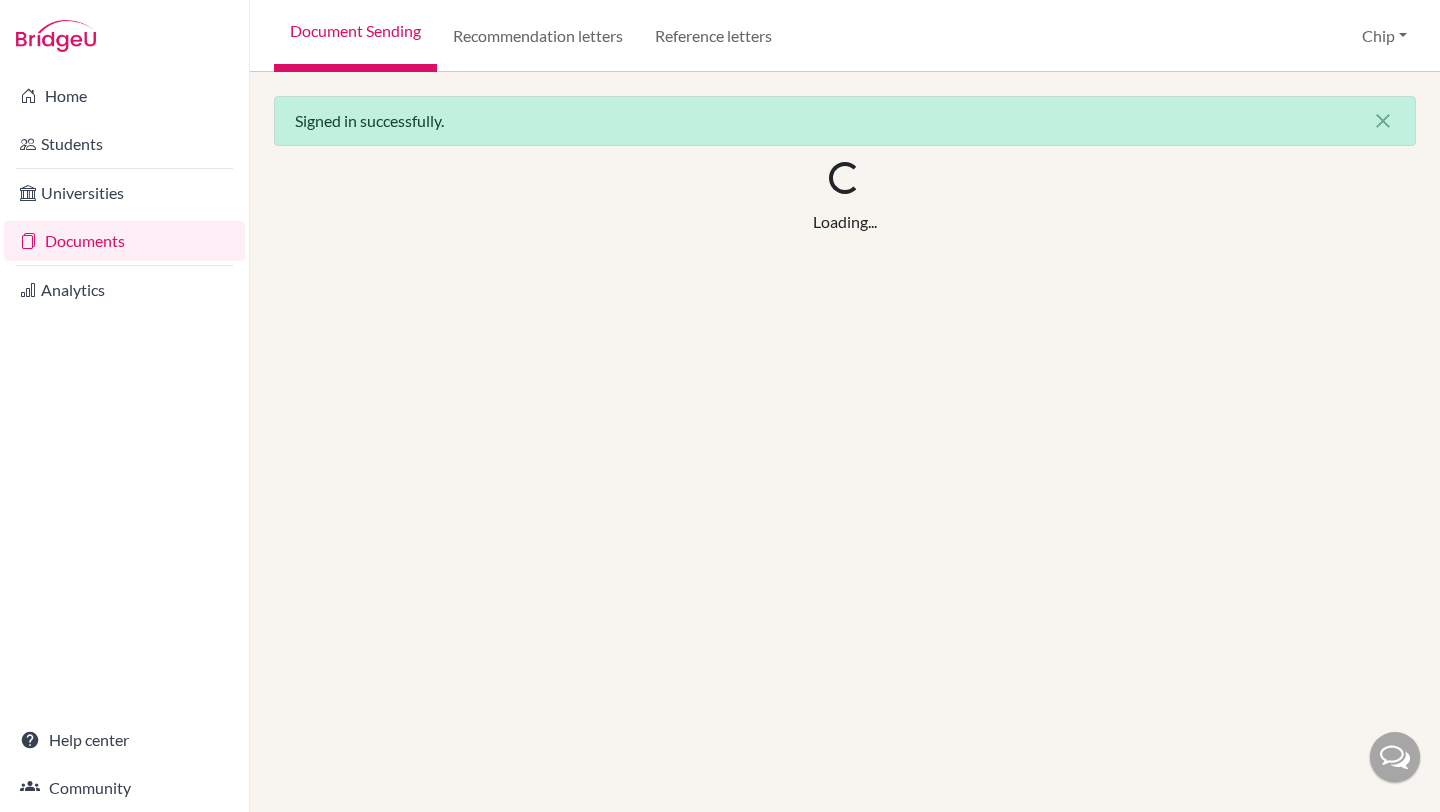 scroll, scrollTop: 0, scrollLeft: 0, axis: both 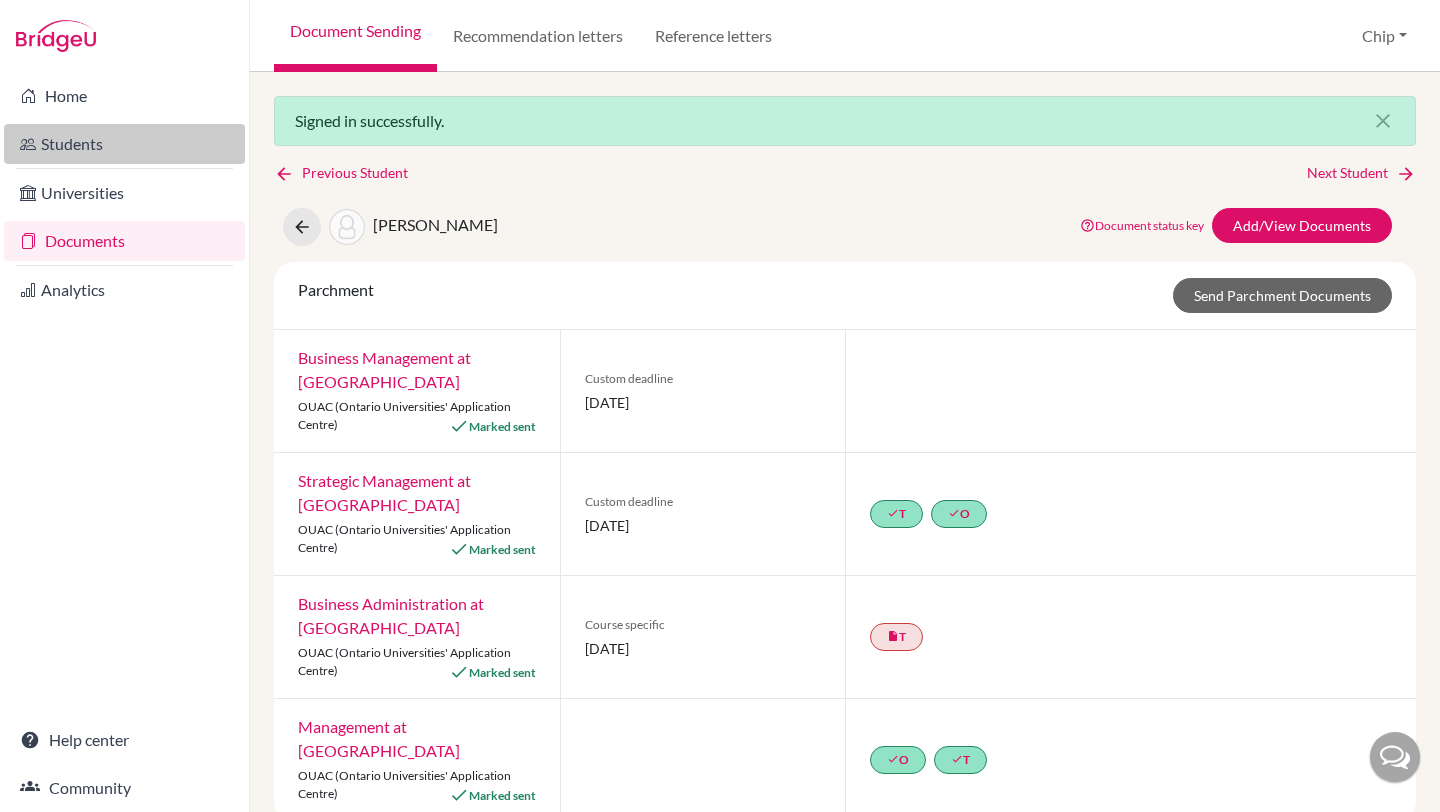 click on "Students" at bounding box center [124, 144] 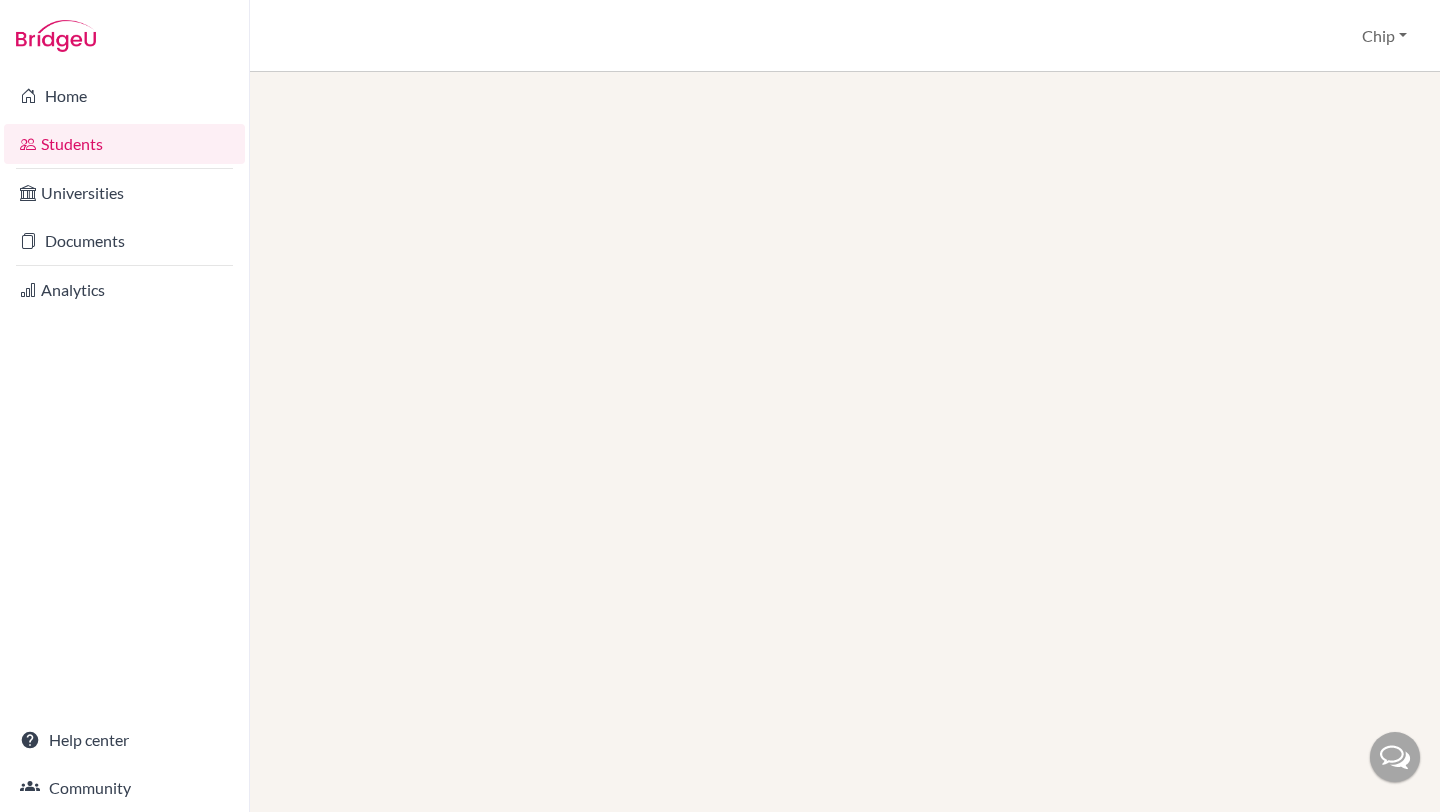 scroll, scrollTop: 0, scrollLeft: 0, axis: both 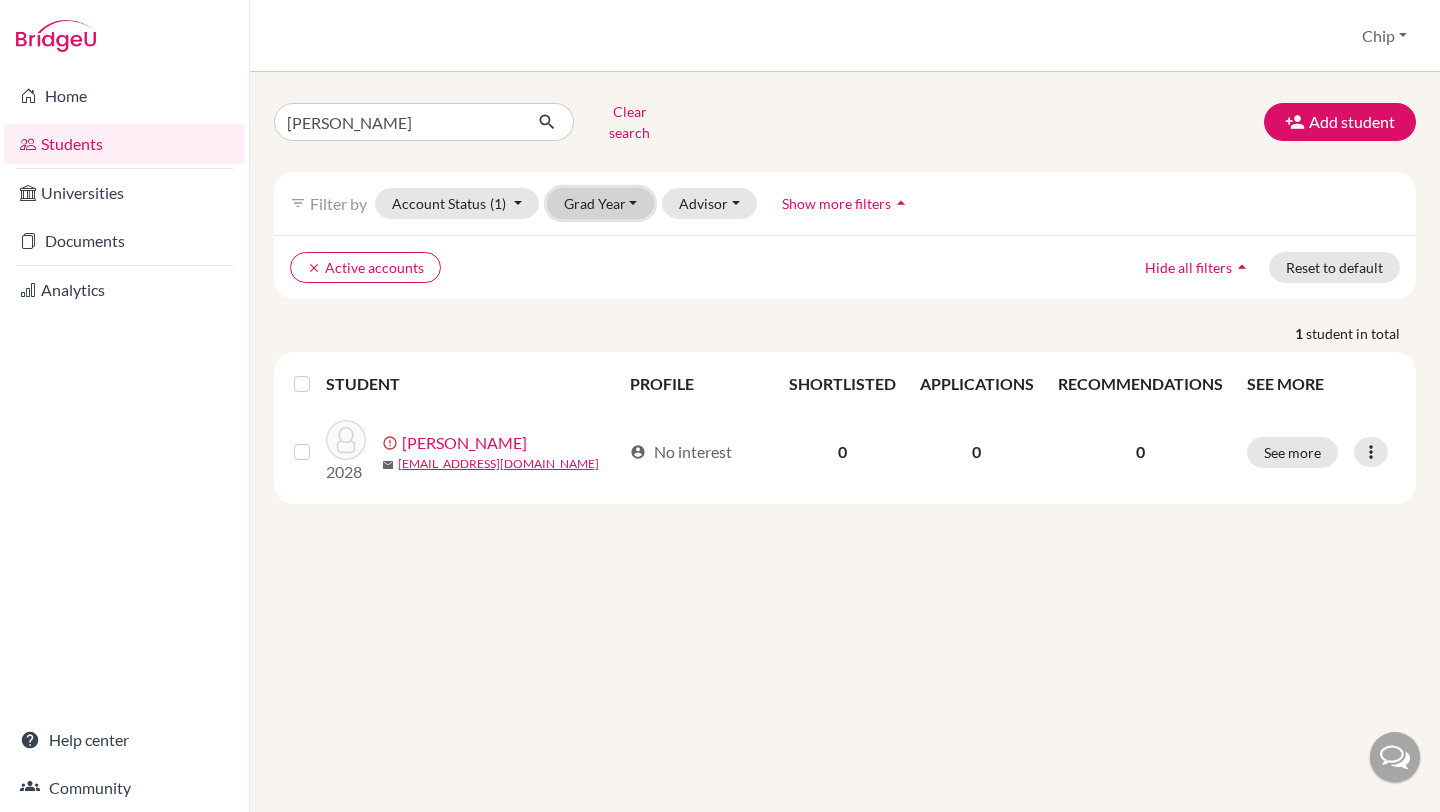 click on "Grad Year" at bounding box center [601, 203] 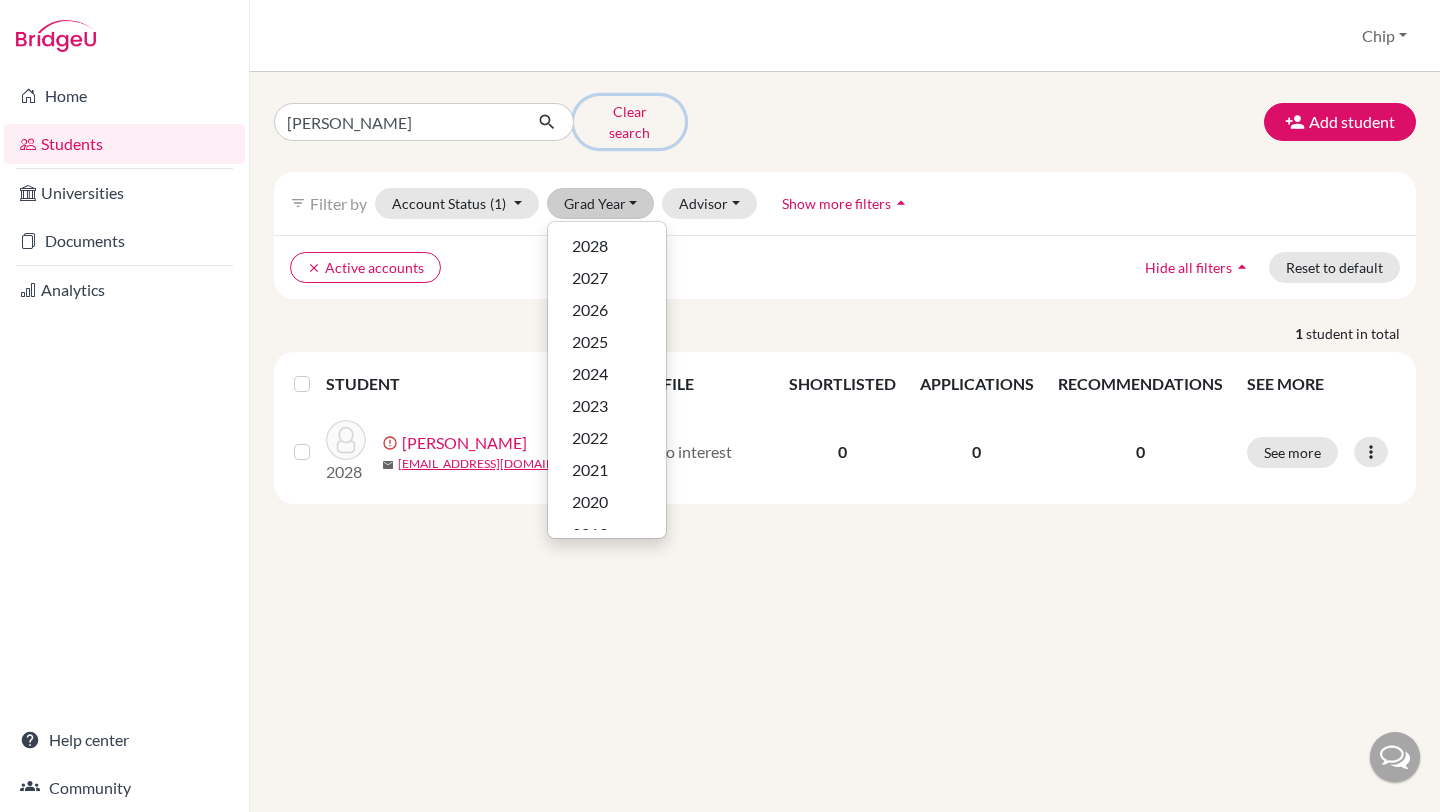 click on "Clear search" at bounding box center [629, 122] 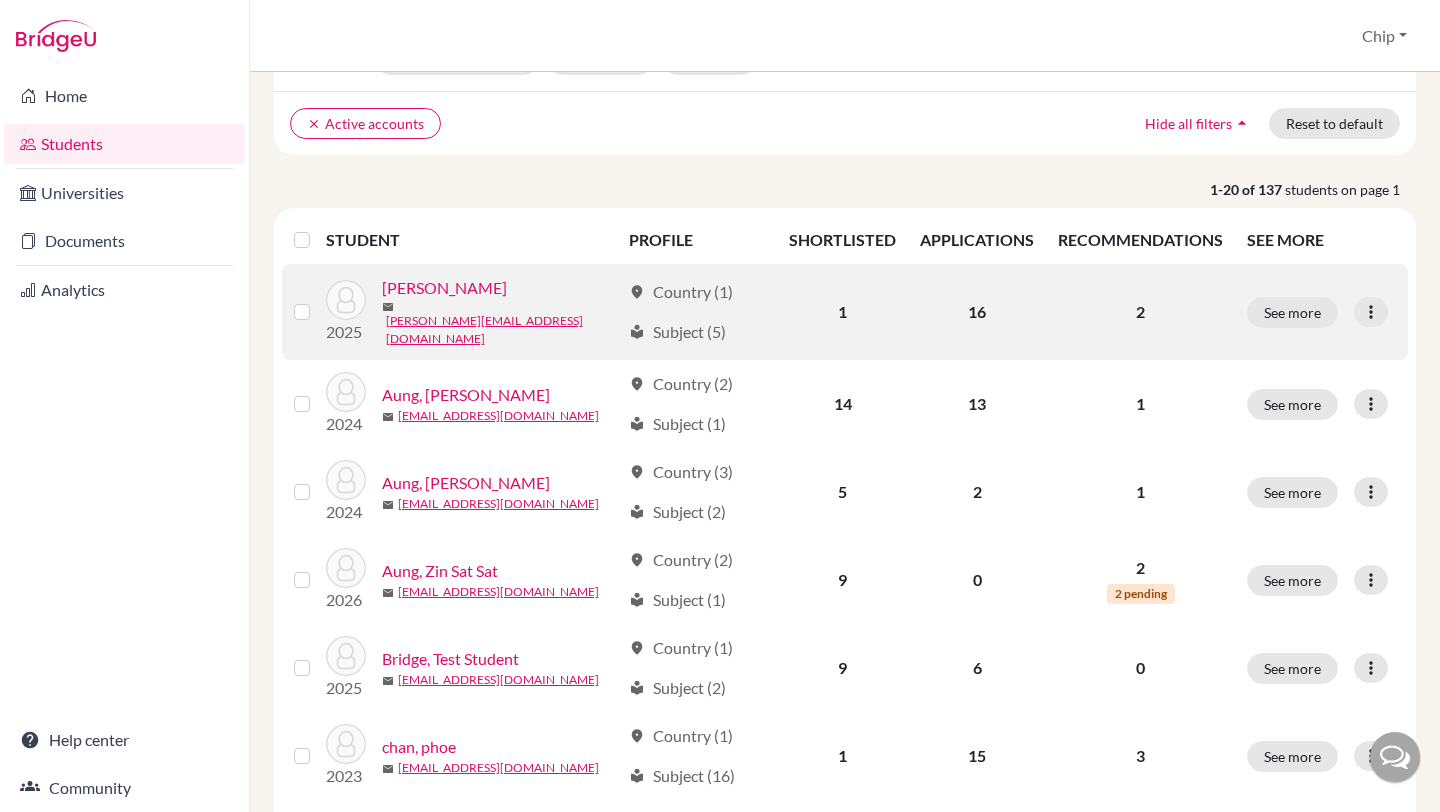 scroll, scrollTop: 0, scrollLeft: 0, axis: both 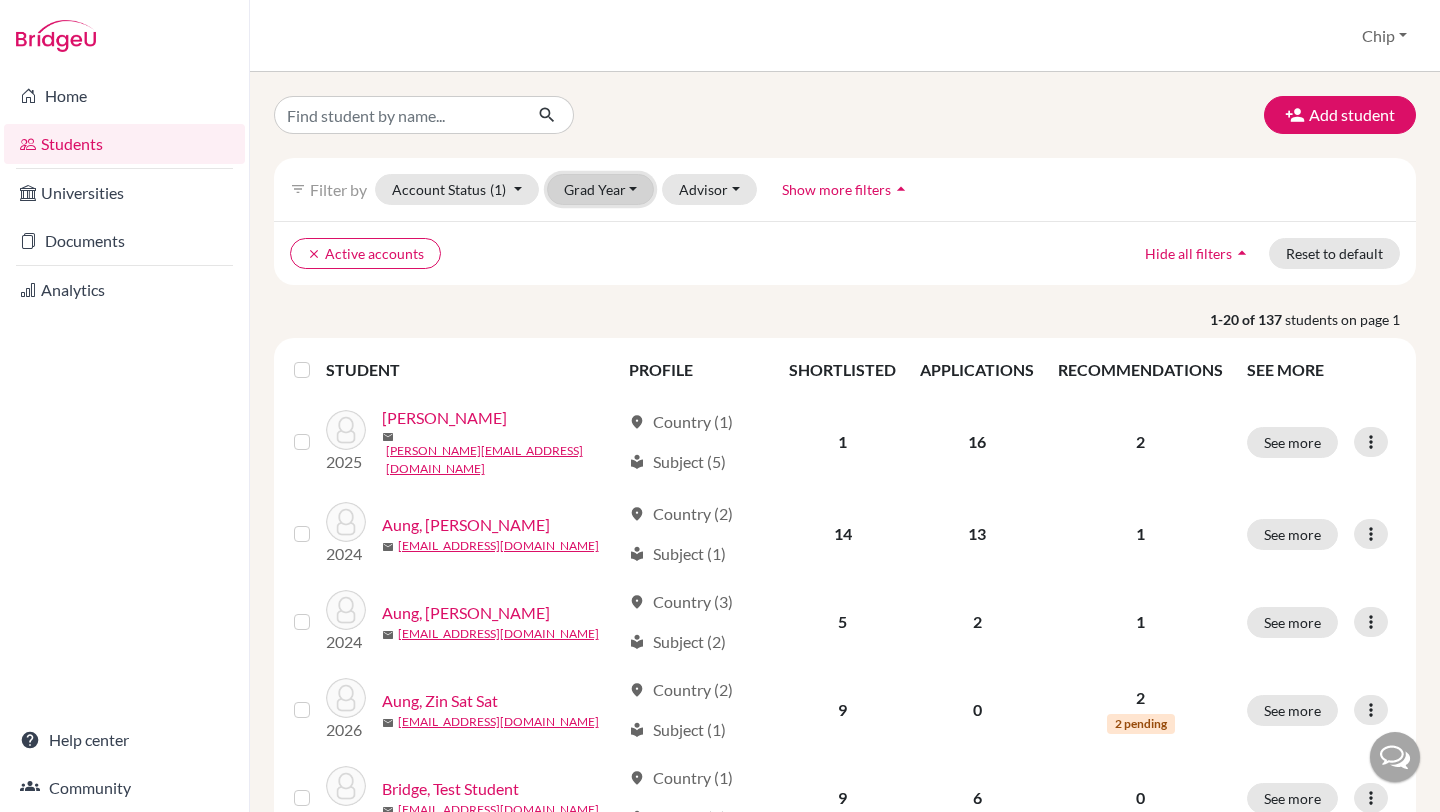 click on "Grad Year" at bounding box center [601, 189] 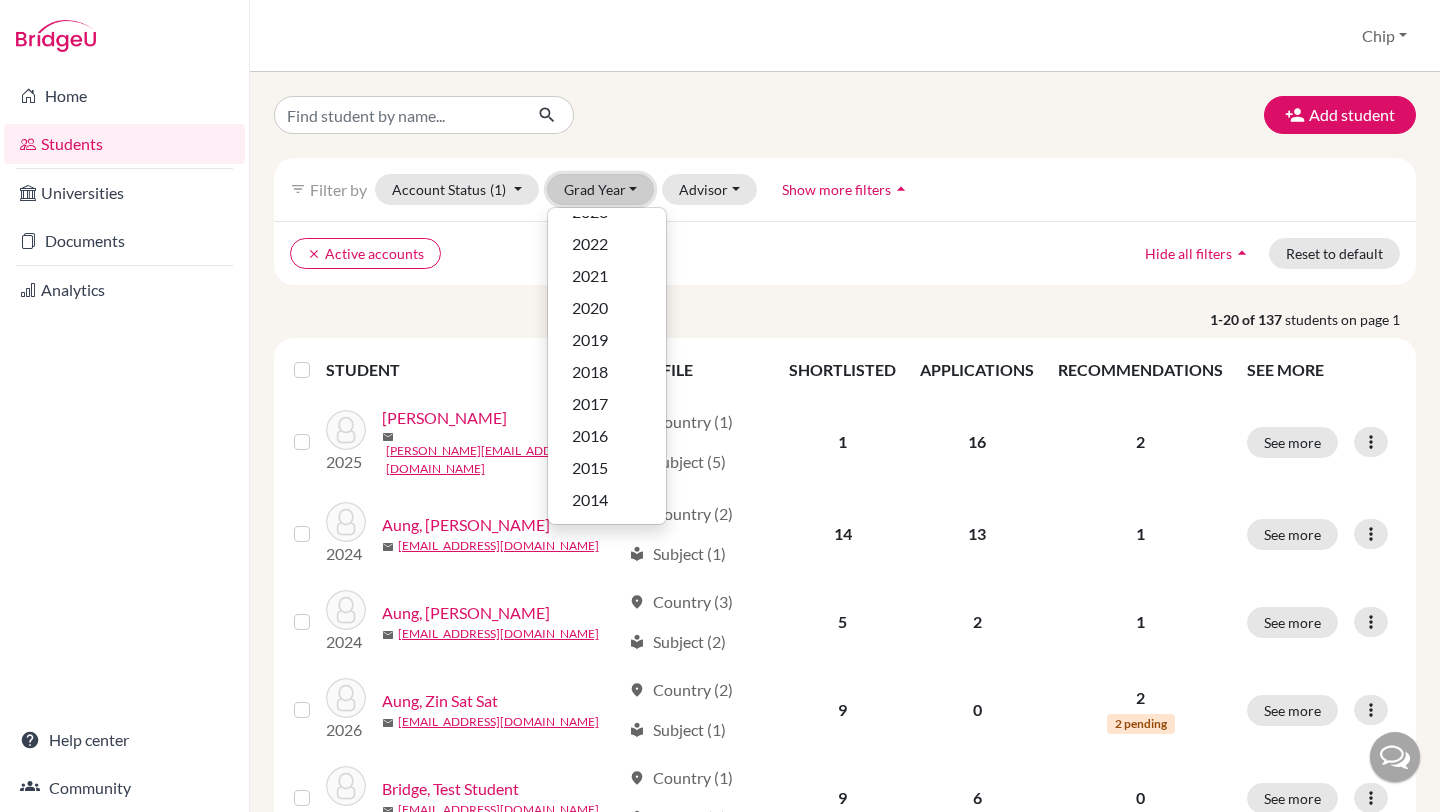 scroll, scrollTop: 0, scrollLeft: 0, axis: both 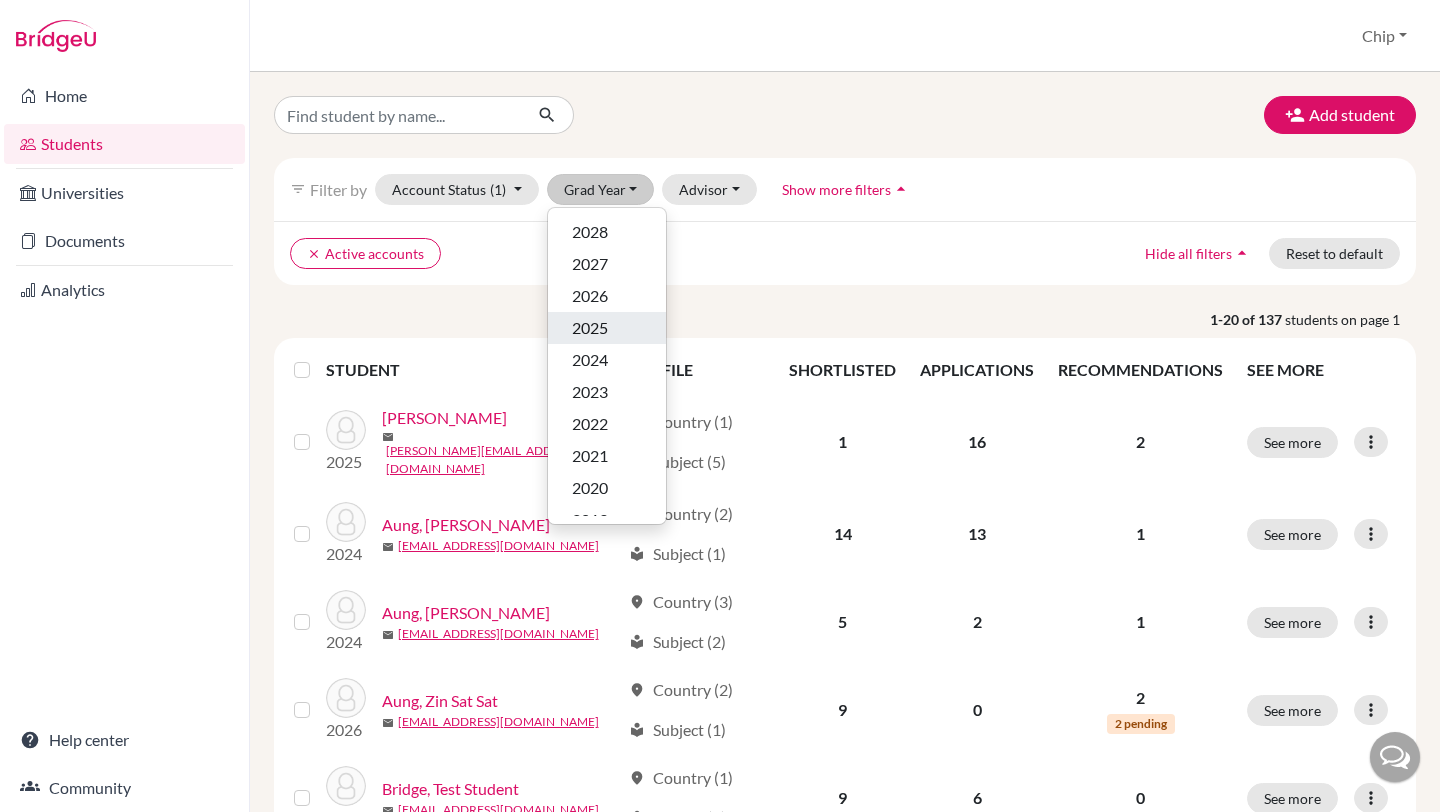 click on "2025" at bounding box center (590, 328) 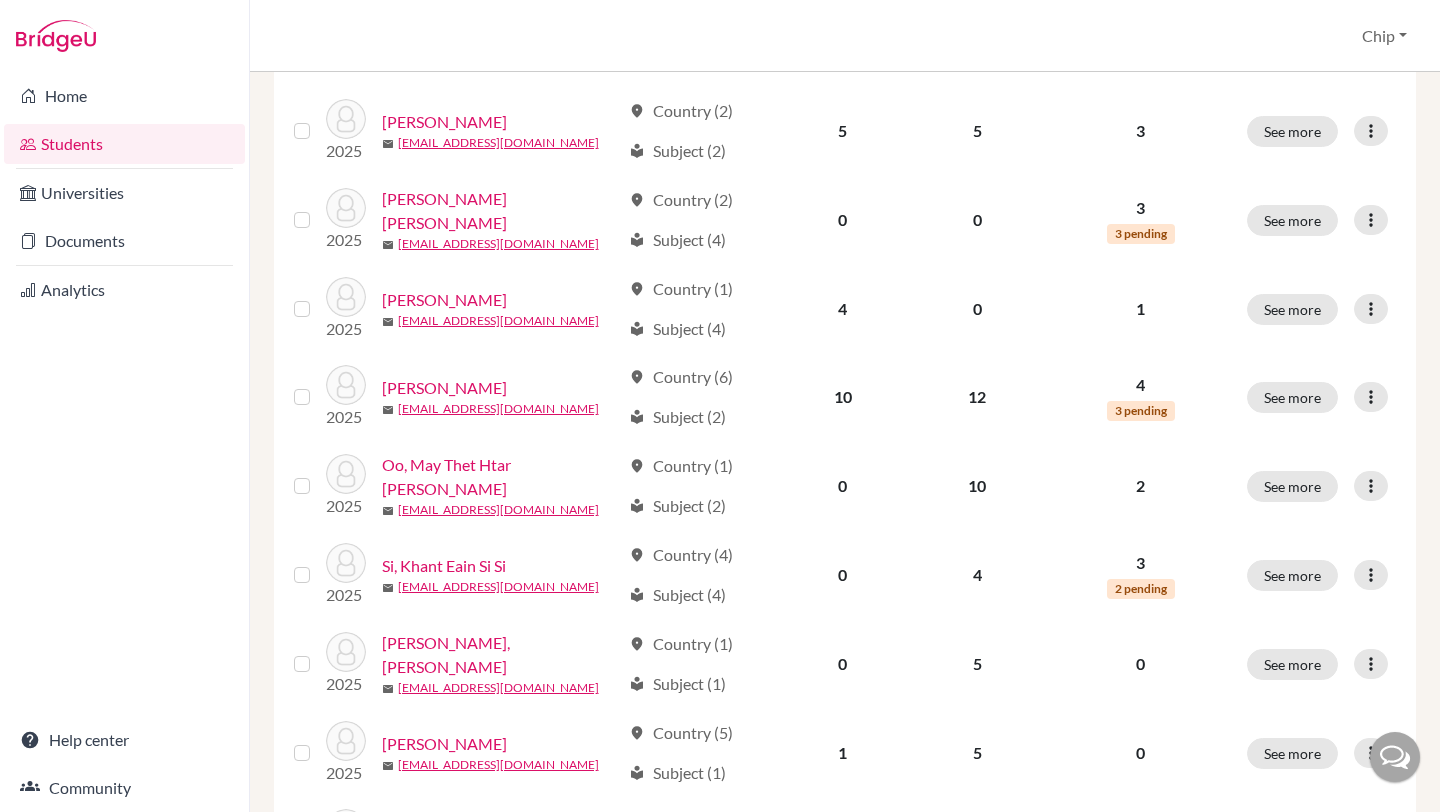 scroll, scrollTop: 694, scrollLeft: 0, axis: vertical 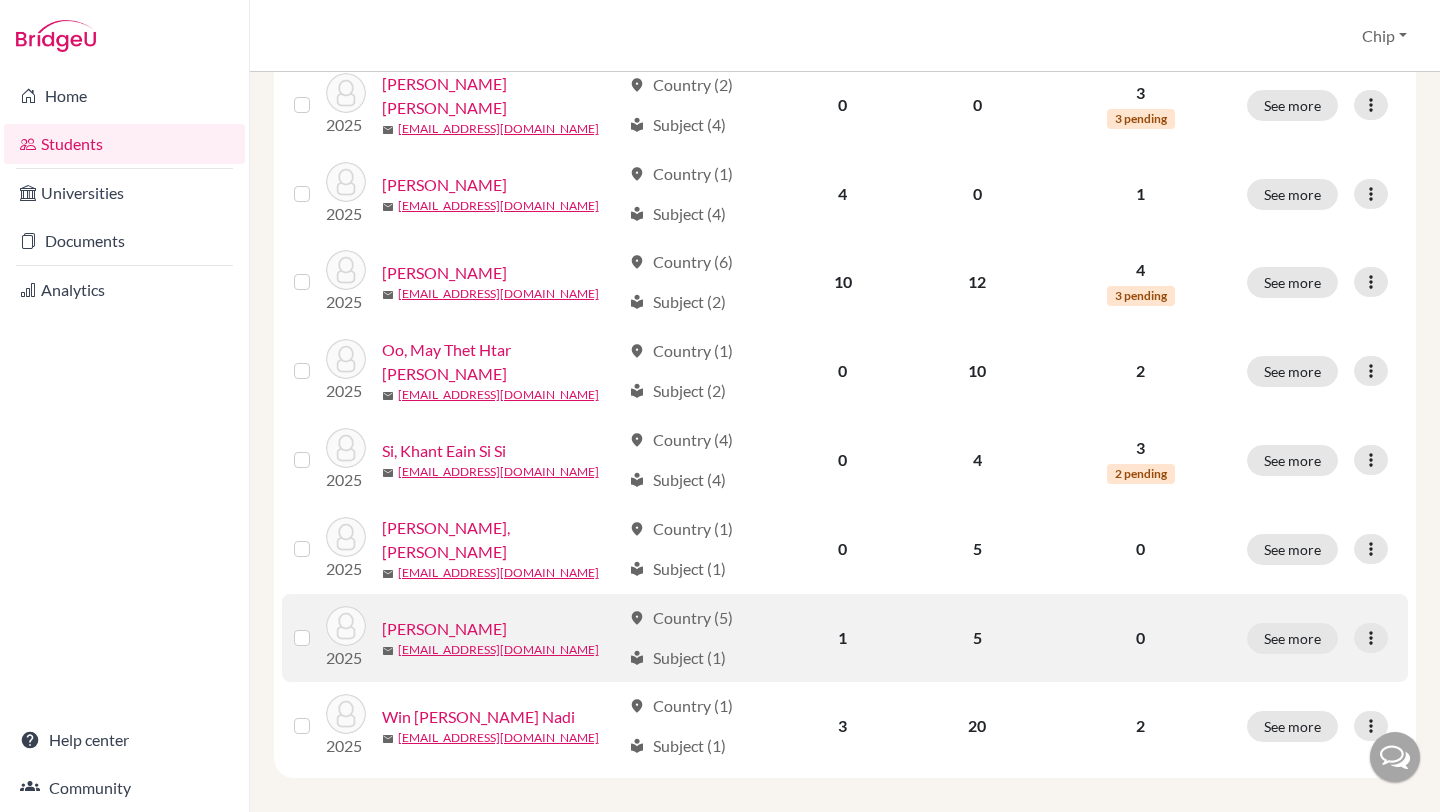 click on "[PERSON_NAME]" at bounding box center [444, 629] 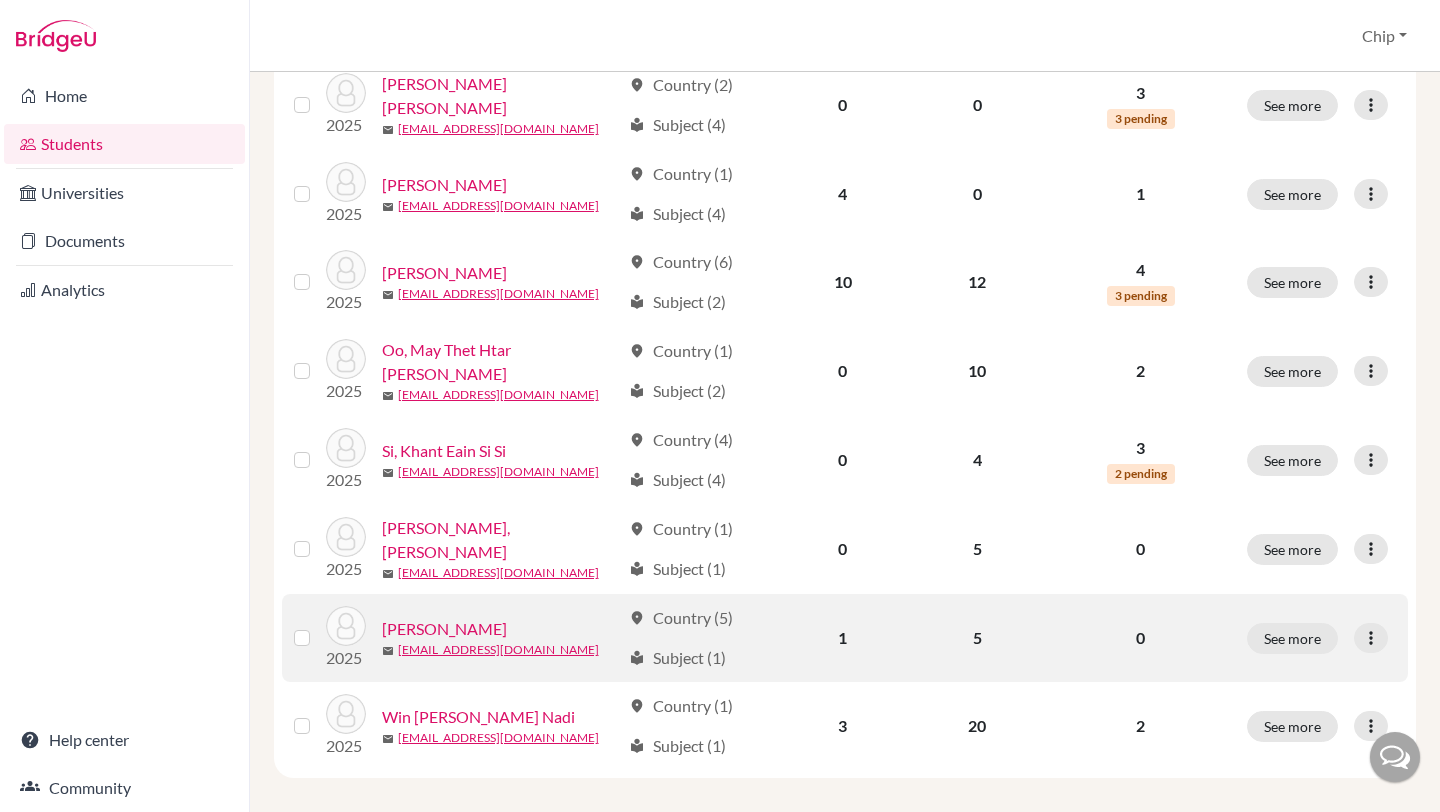 scroll, scrollTop: 0, scrollLeft: 0, axis: both 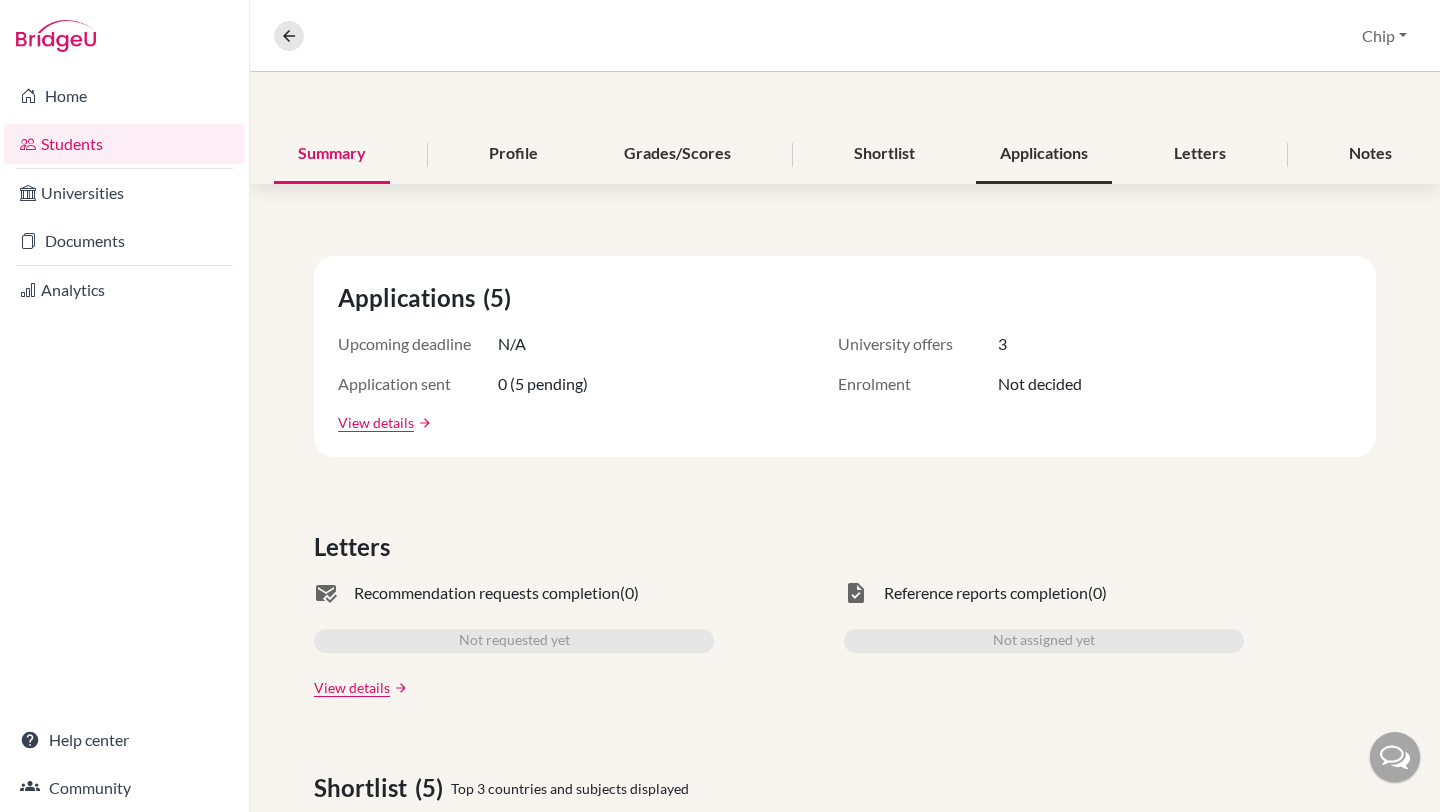 click on "Applications" at bounding box center (1044, 154) 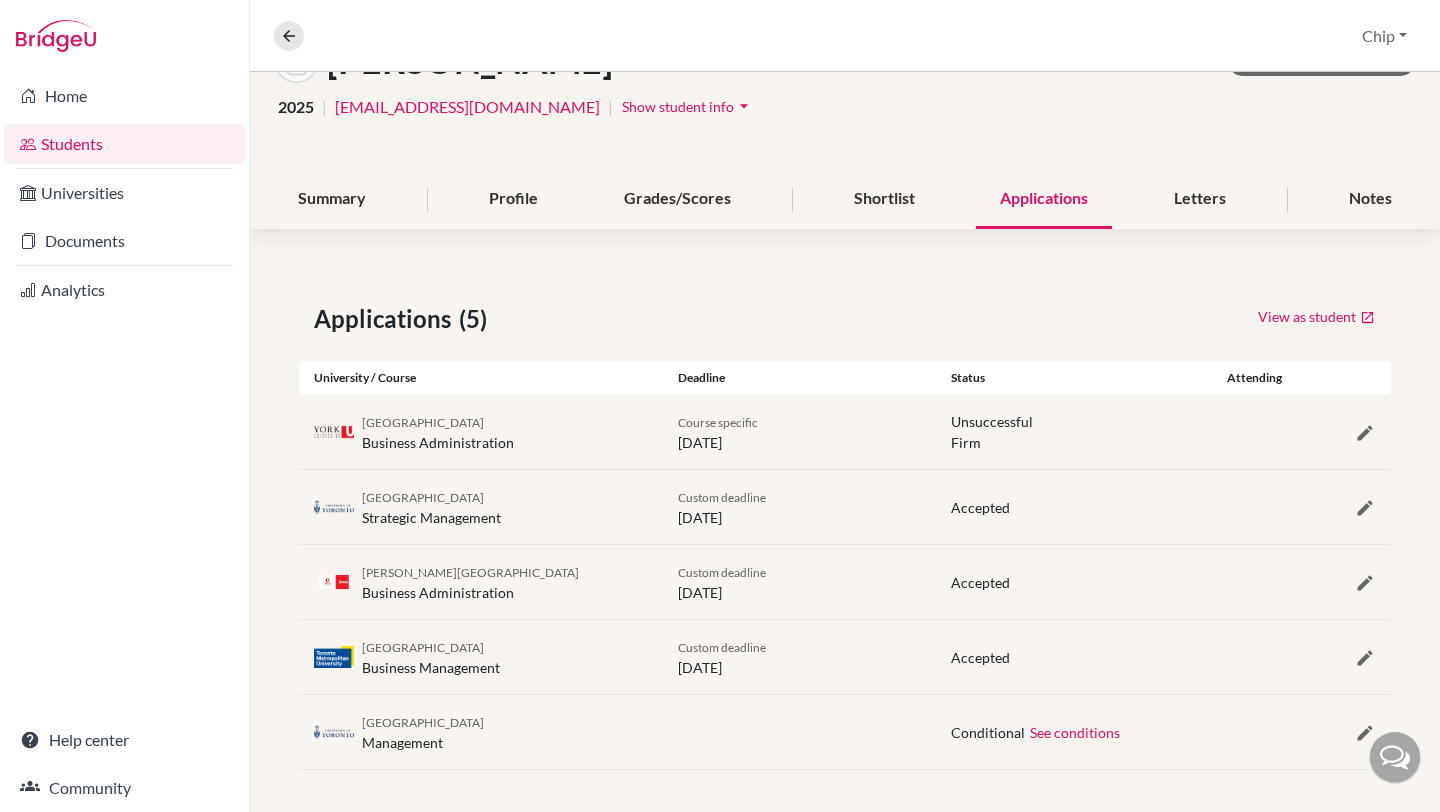 scroll, scrollTop: 151, scrollLeft: 0, axis: vertical 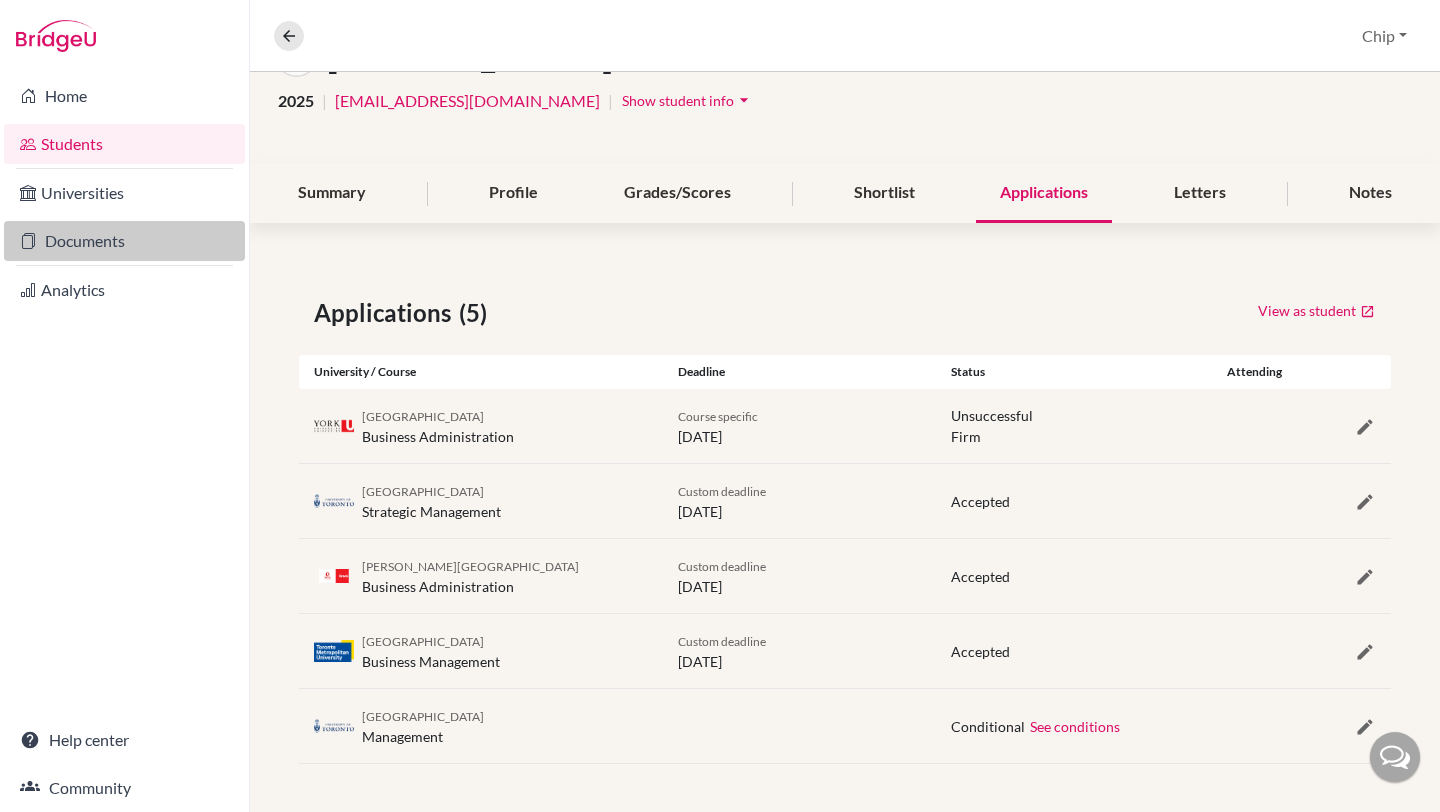 click on "Documents" at bounding box center (124, 241) 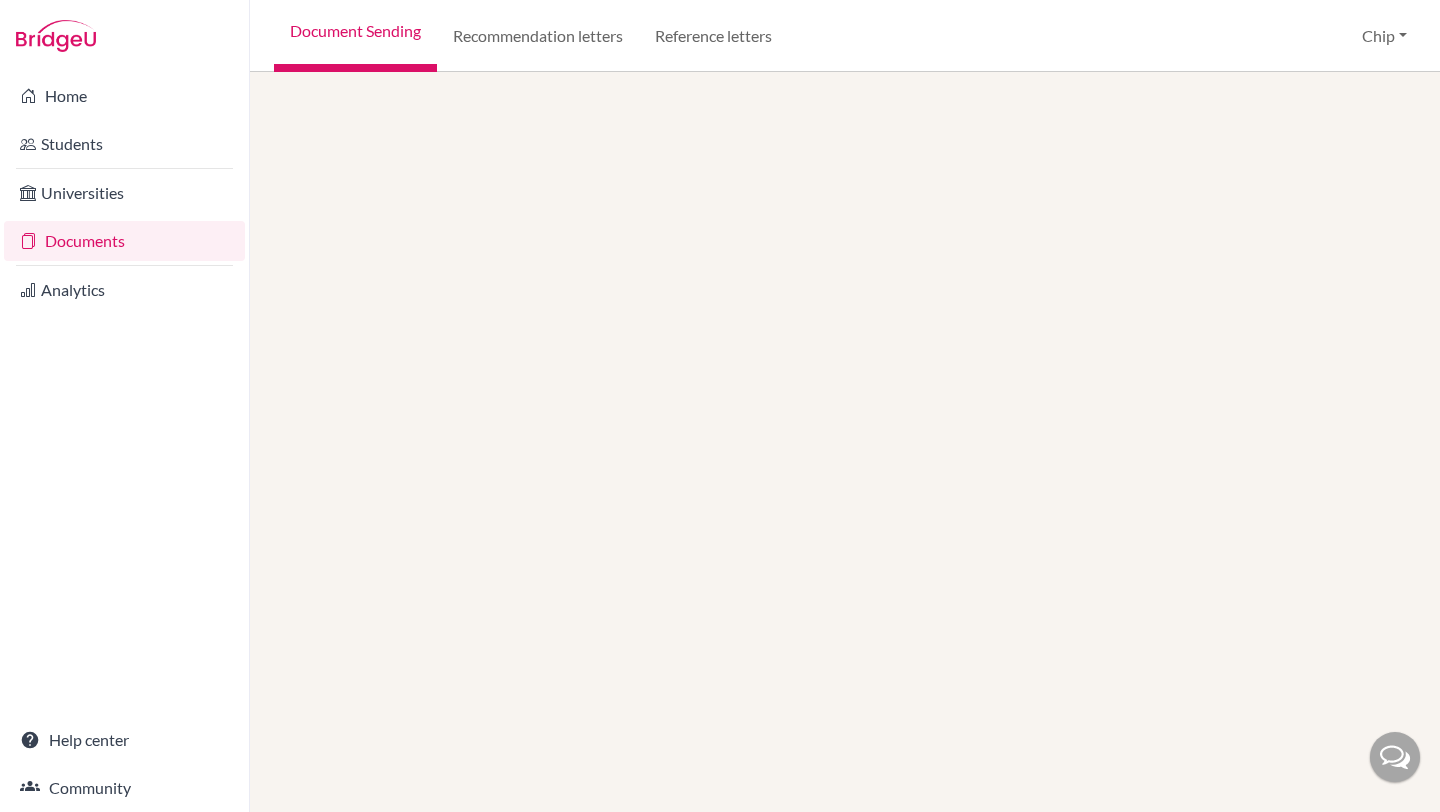 scroll, scrollTop: 0, scrollLeft: 0, axis: both 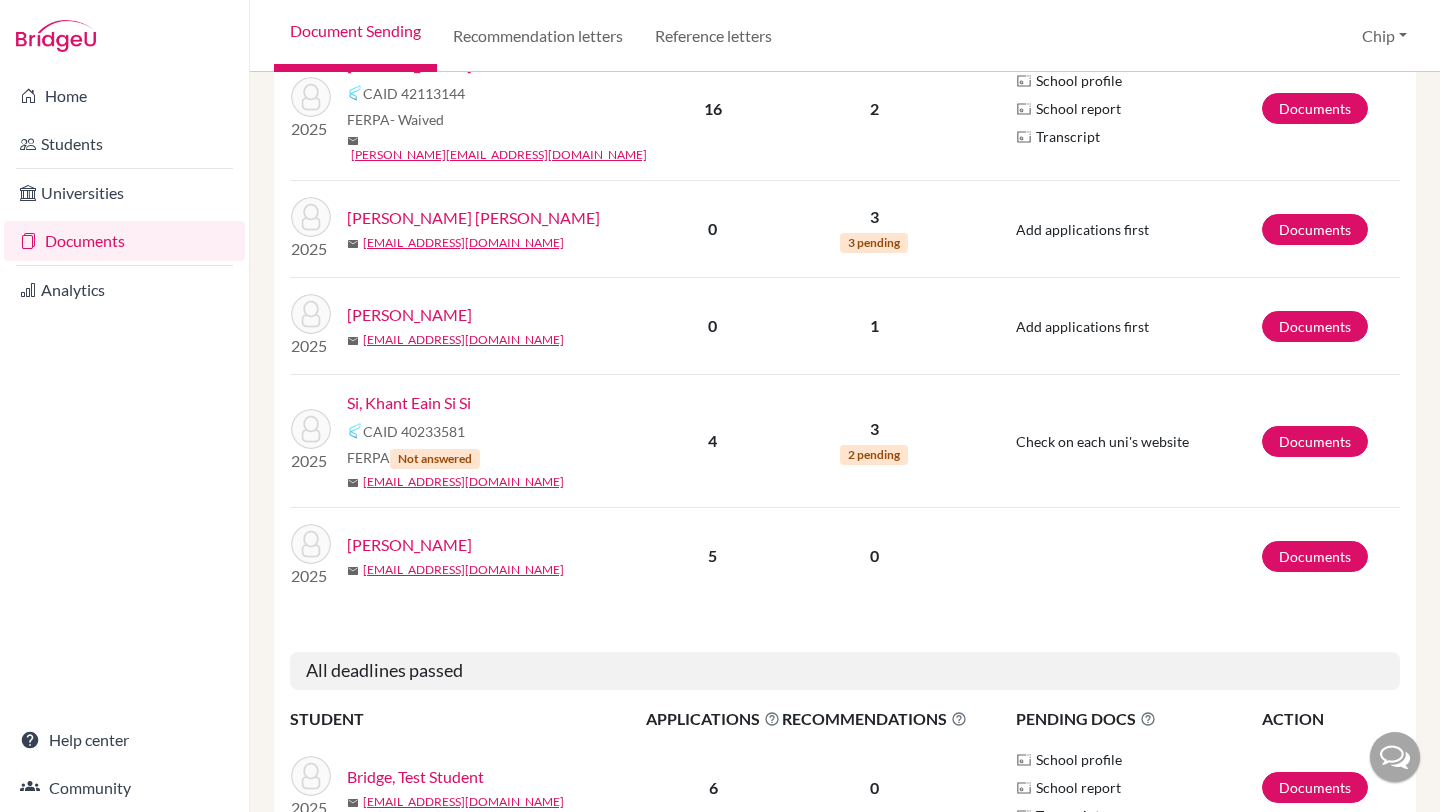 click on "[PERSON_NAME]" at bounding box center [409, 545] 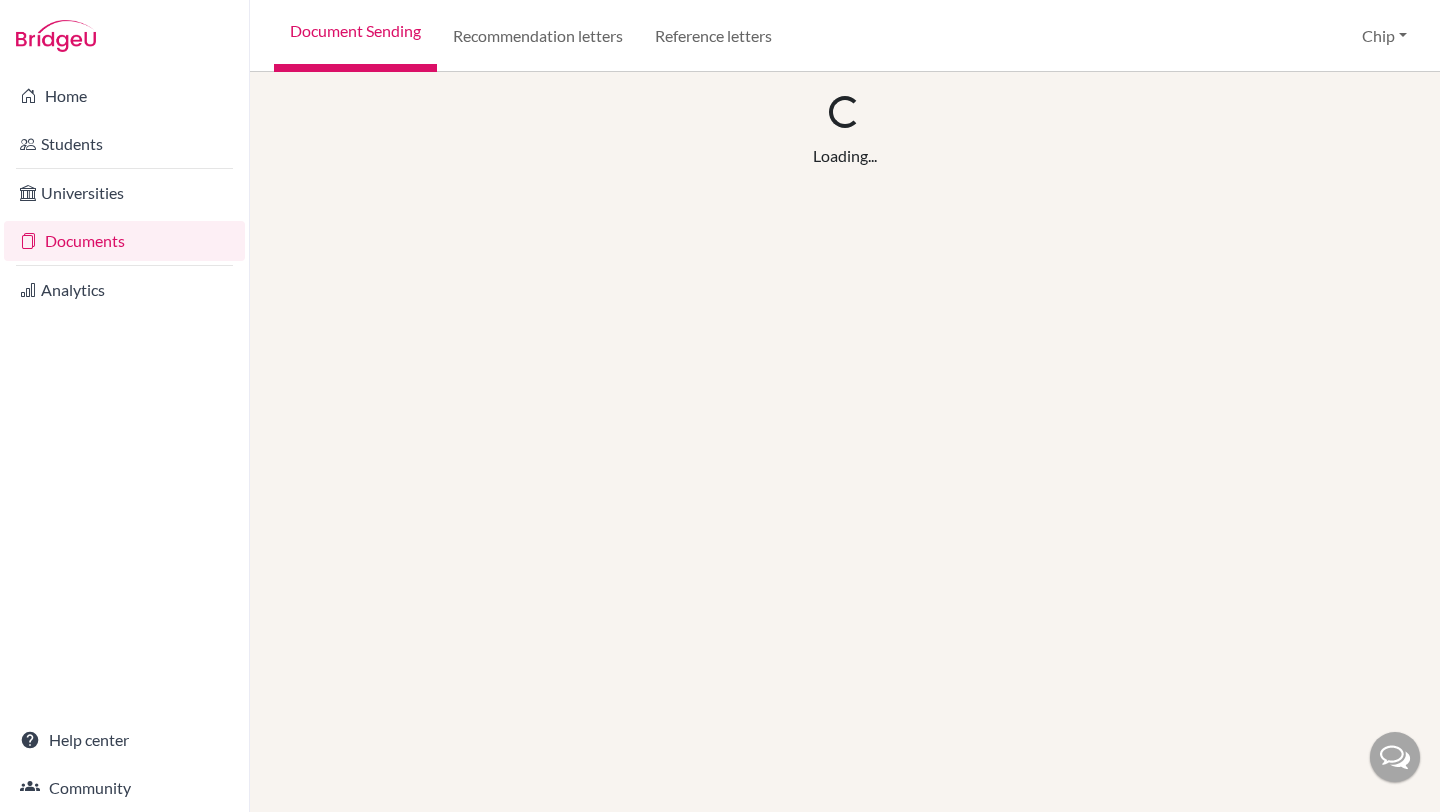 scroll, scrollTop: 0, scrollLeft: 0, axis: both 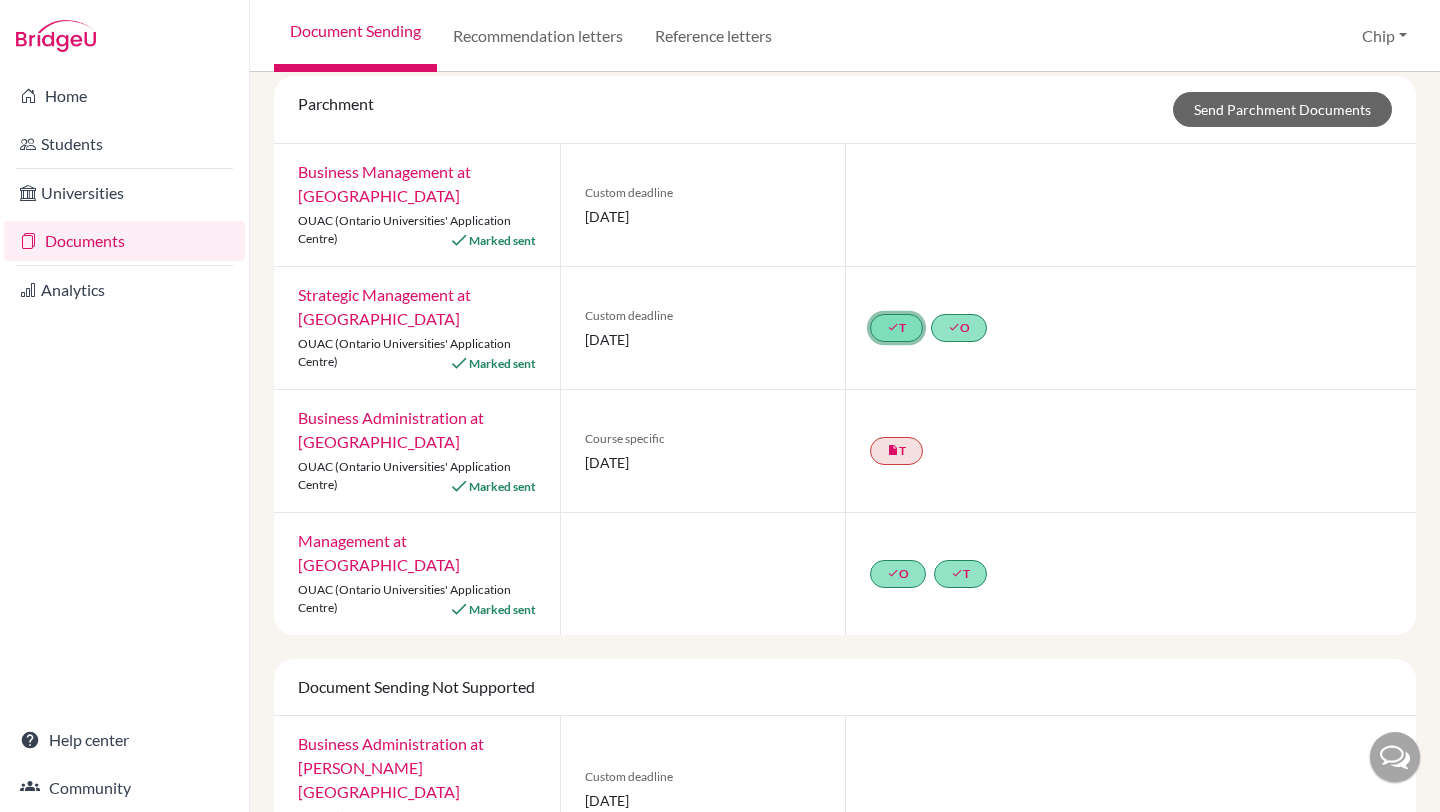 click on "done  T" 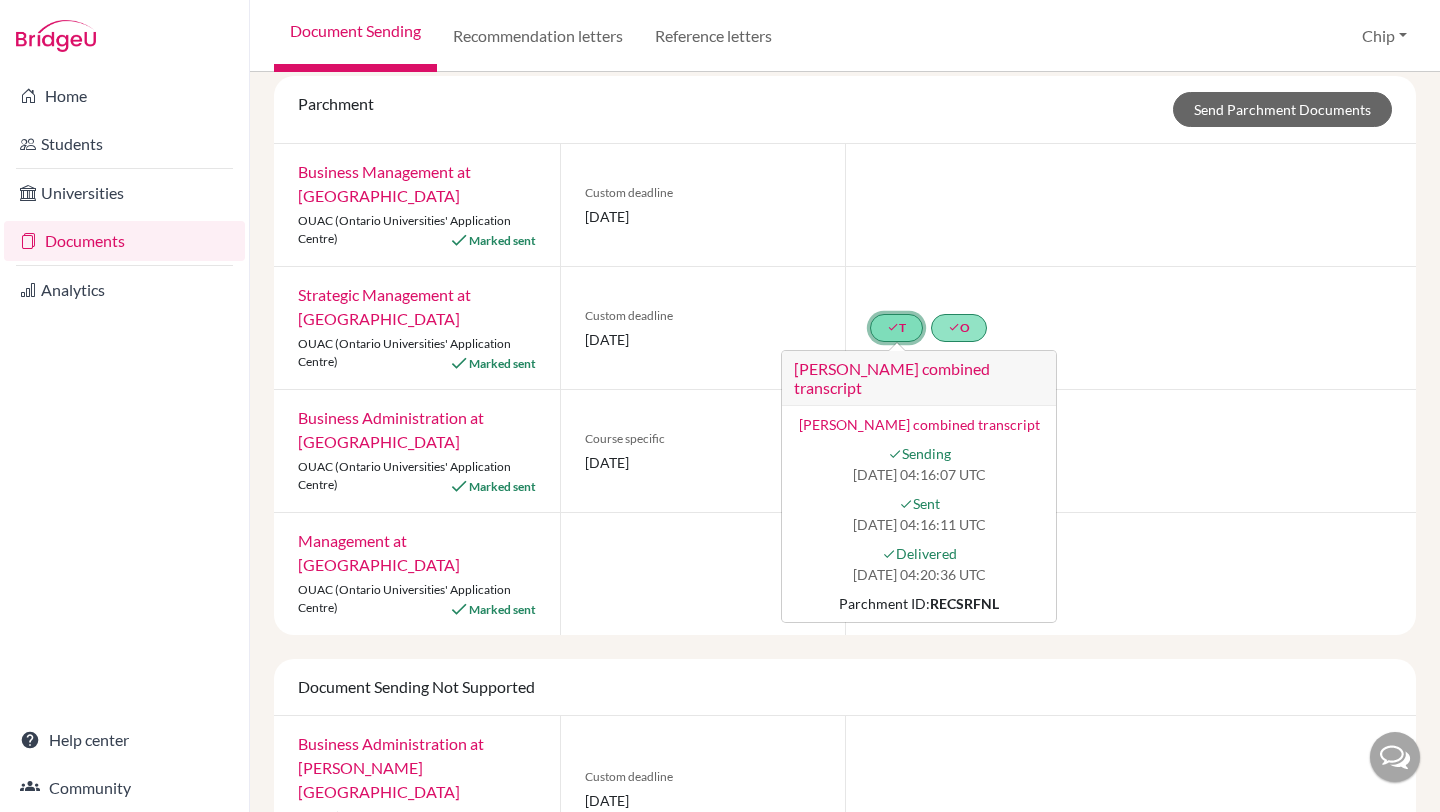 click on "[PERSON_NAME] combined transcript" at bounding box center (919, 378) 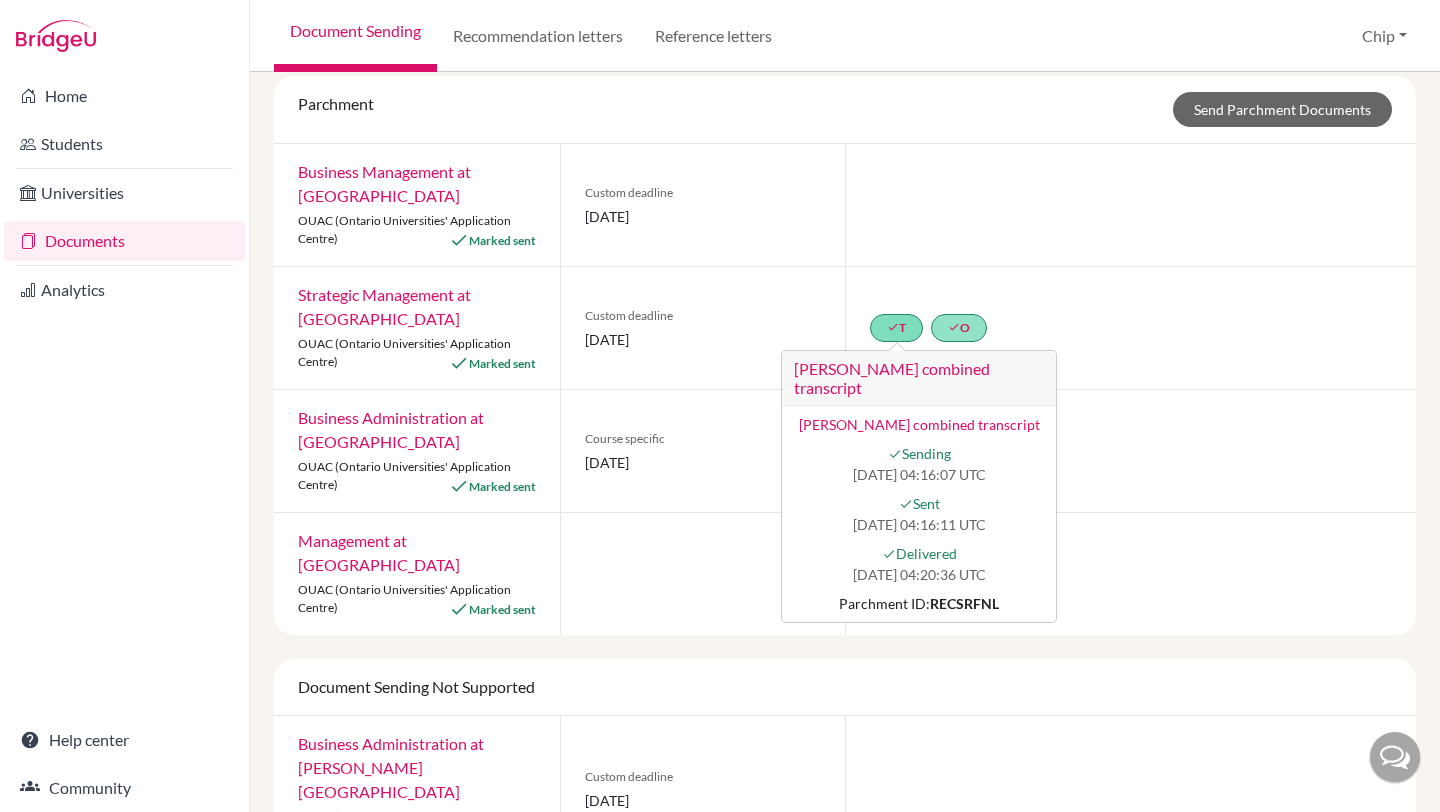 click on "[PERSON_NAME] combined transcript" at bounding box center [919, 424] 